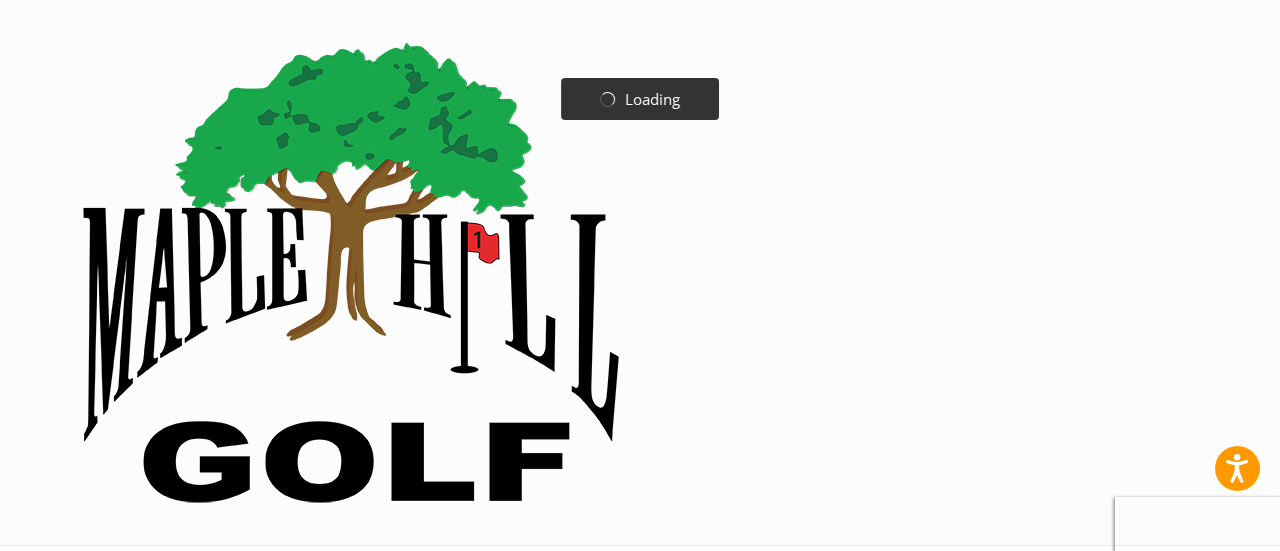 scroll, scrollTop: 0, scrollLeft: 0, axis: both 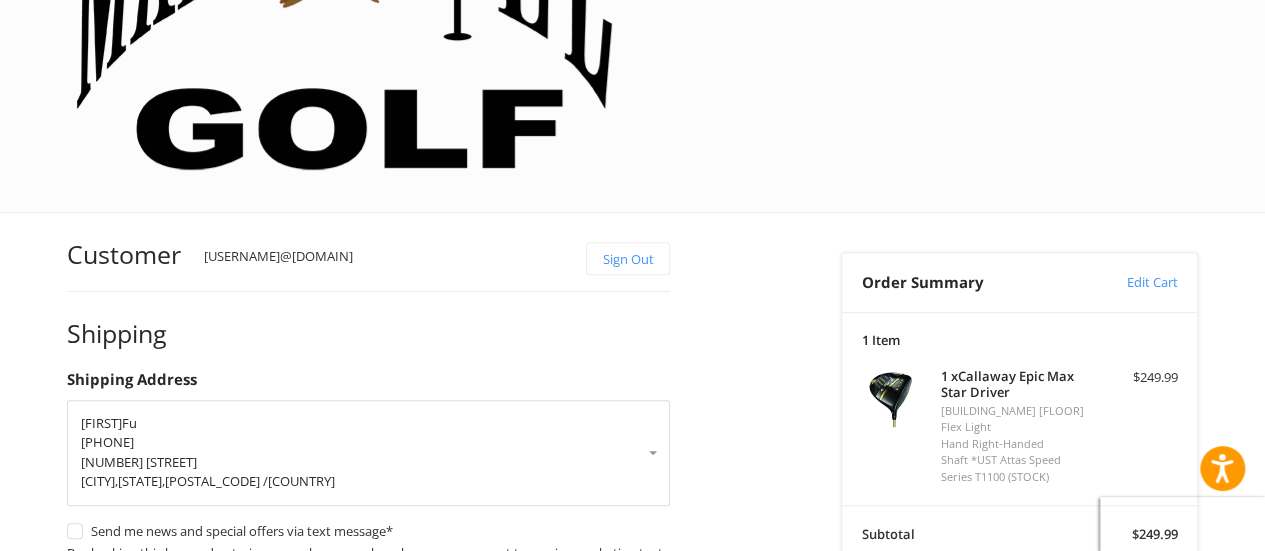 click on "Coupon Code" at bounding box center (903, 622) 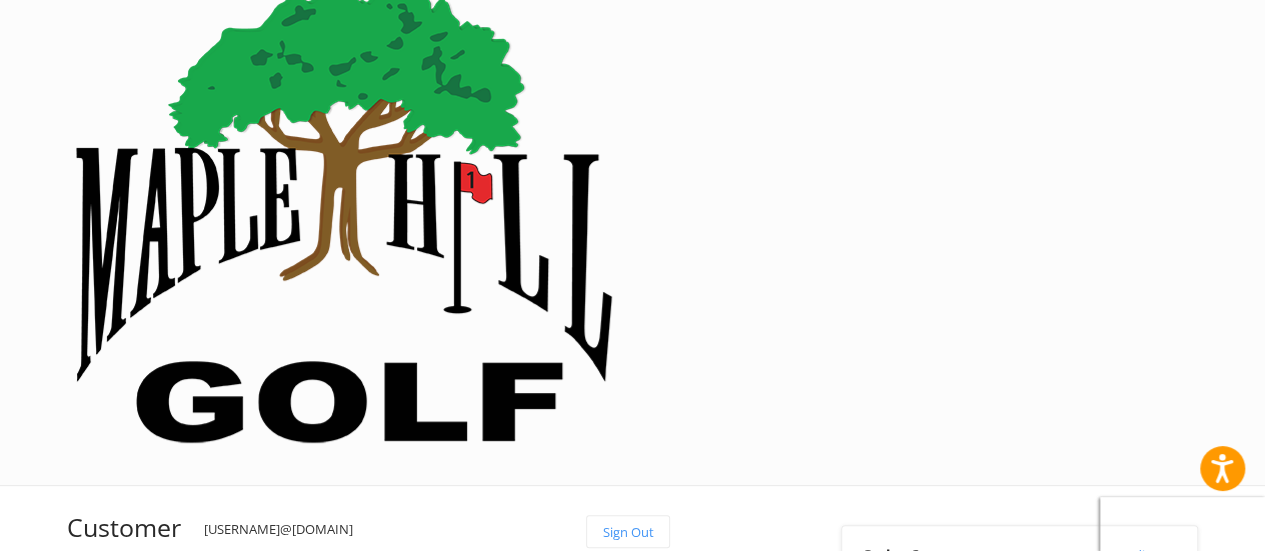 scroll, scrollTop: 0, scrollLeft: 0, axis: both 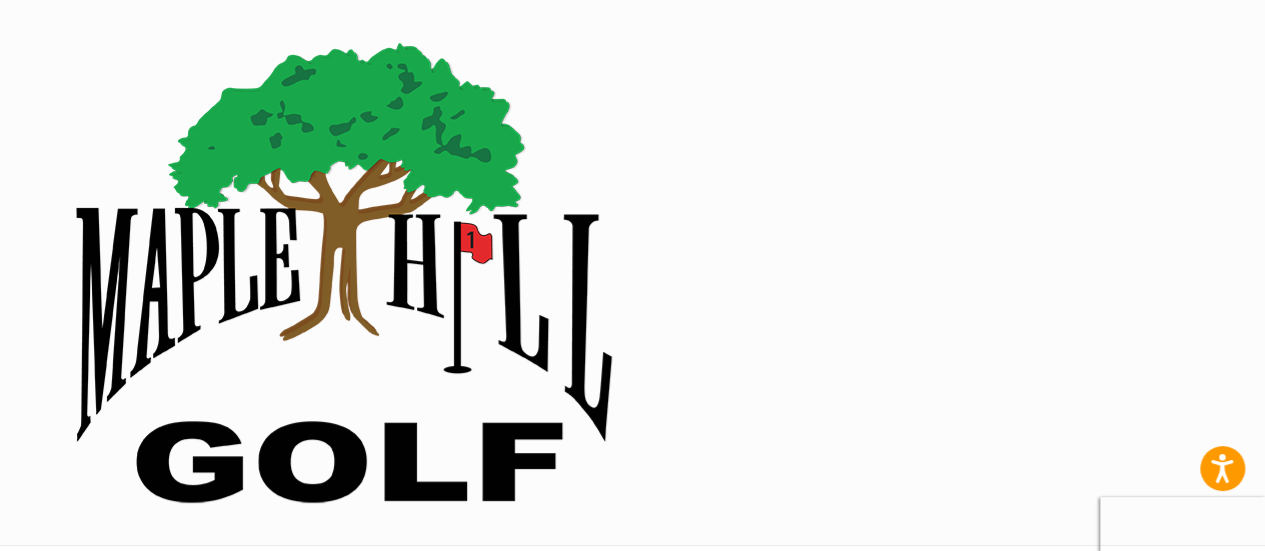click at bounding box center [344, 272] 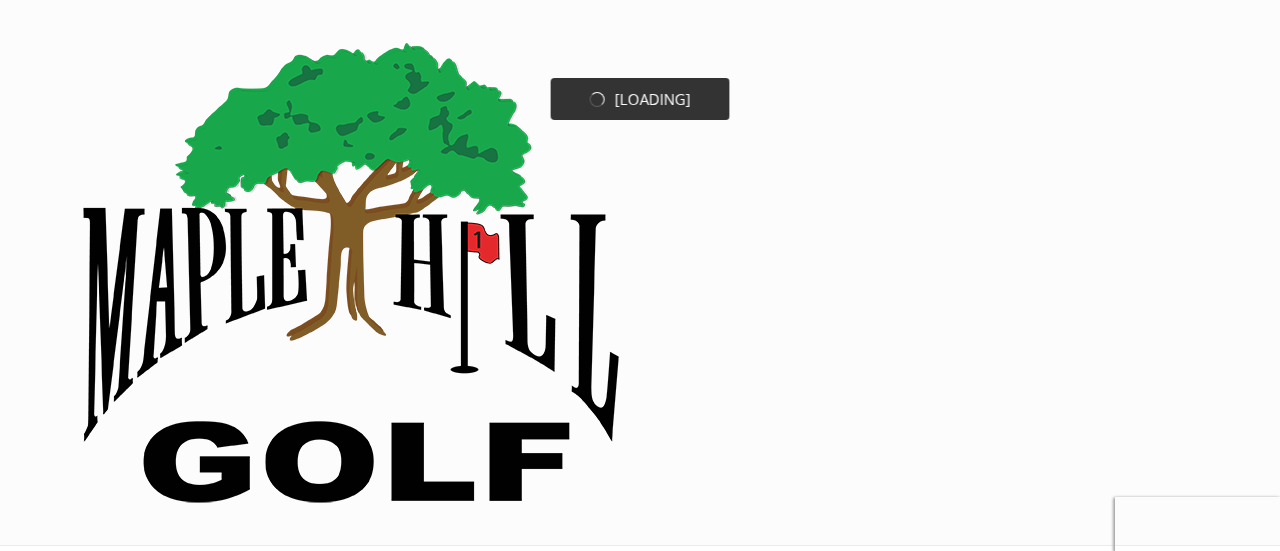 scroll, scrollTop: 0, scrollLeft: 0, axis: both 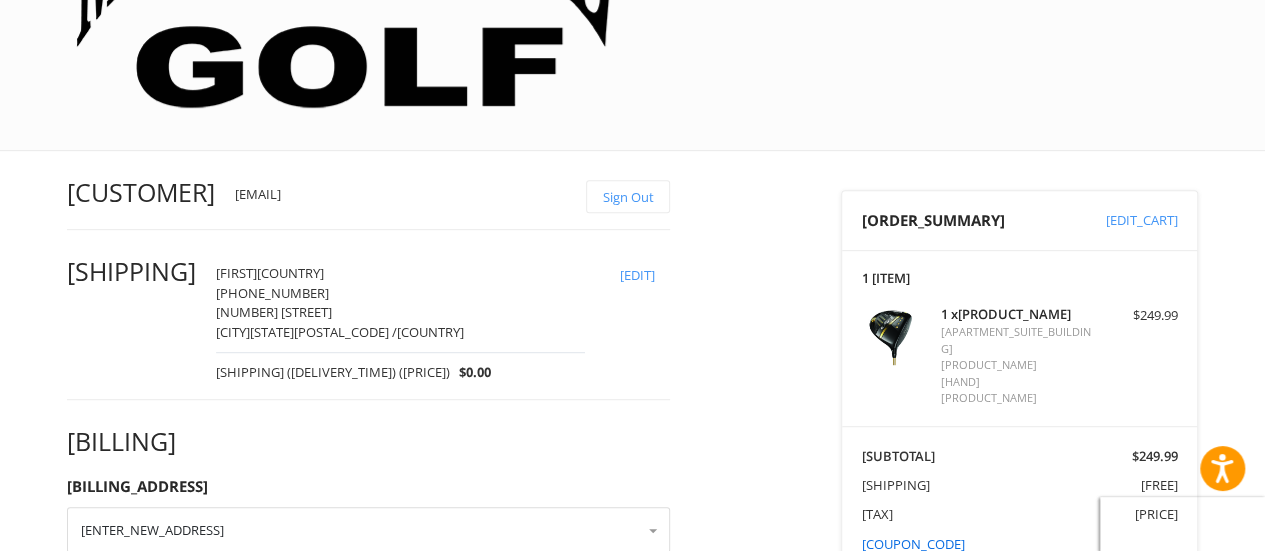 click on "Coupon Code" at bounding box center [913, 544] 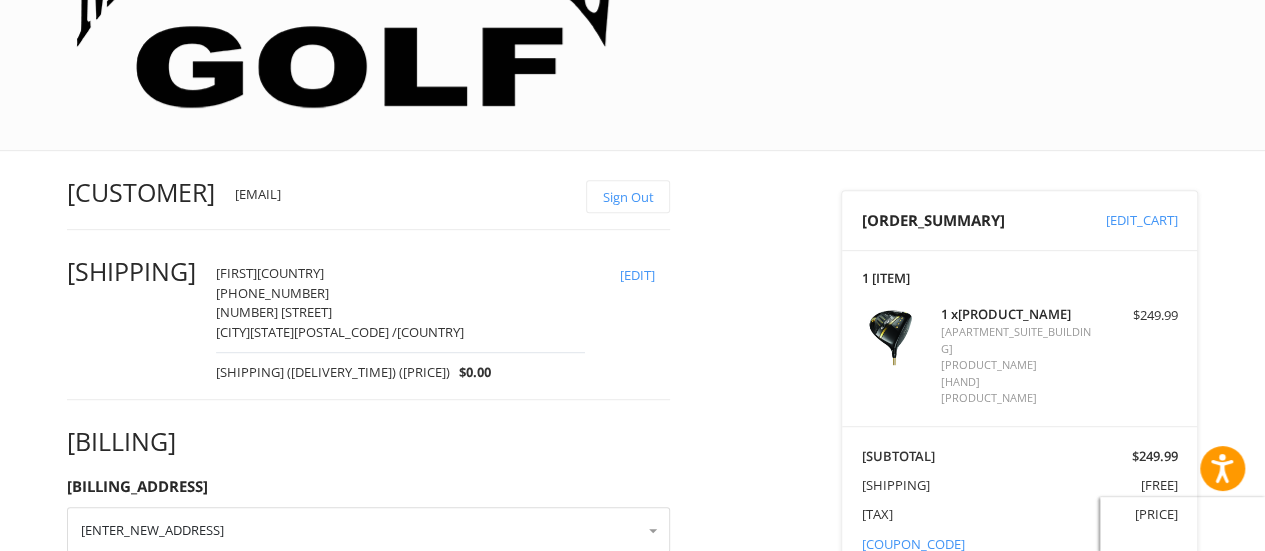 click at bounding box center (962, 586) 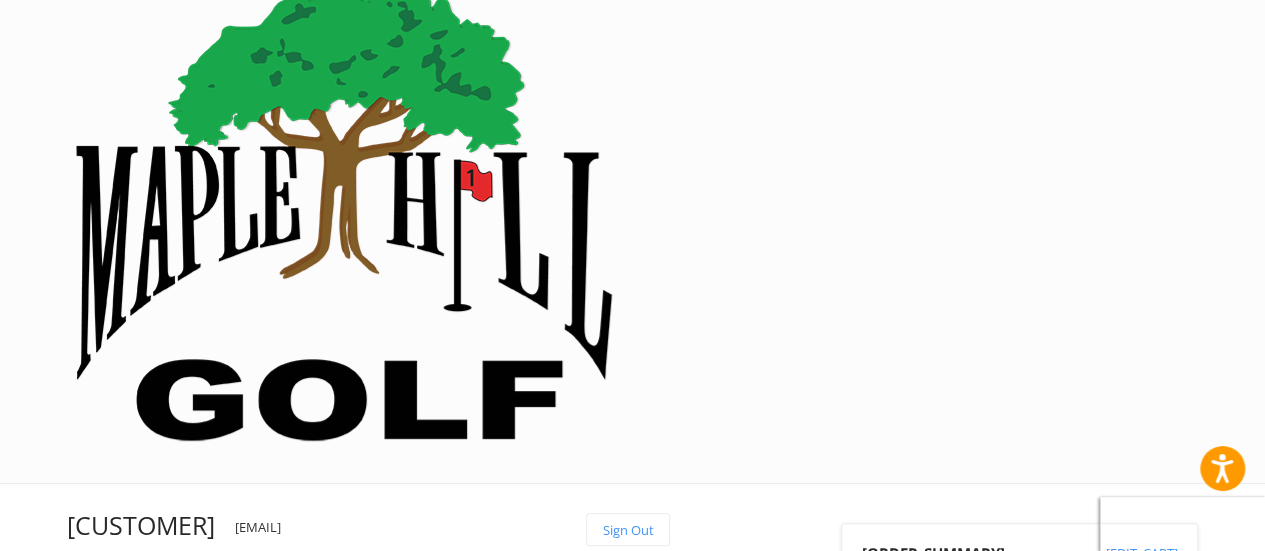 scroll, scrollTop: 0, scrollLeft: 0, axis: both 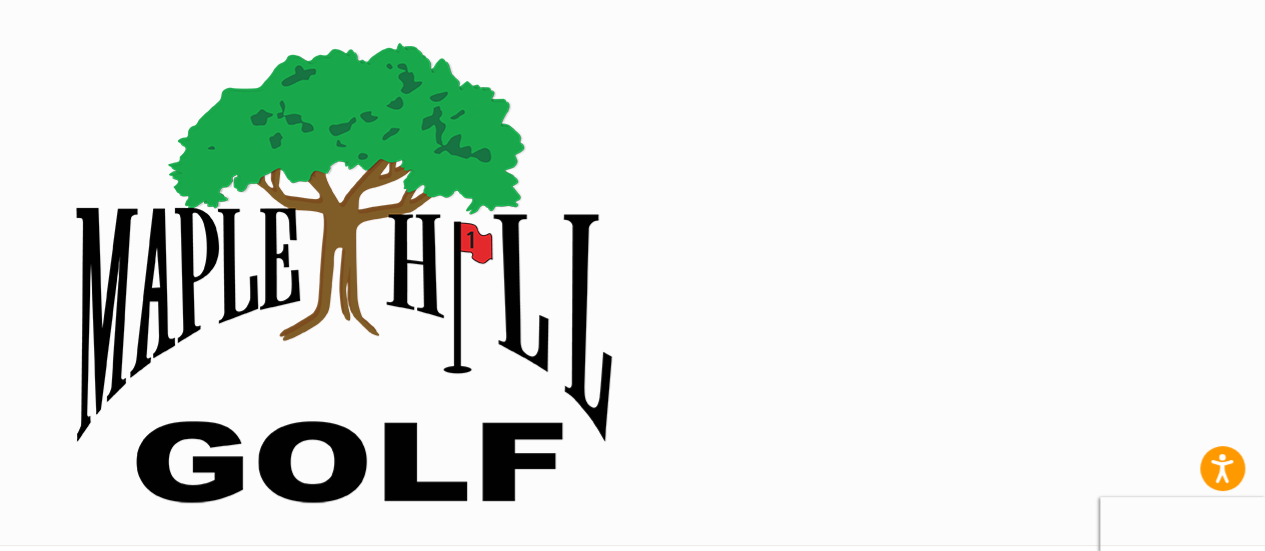 type on "******" 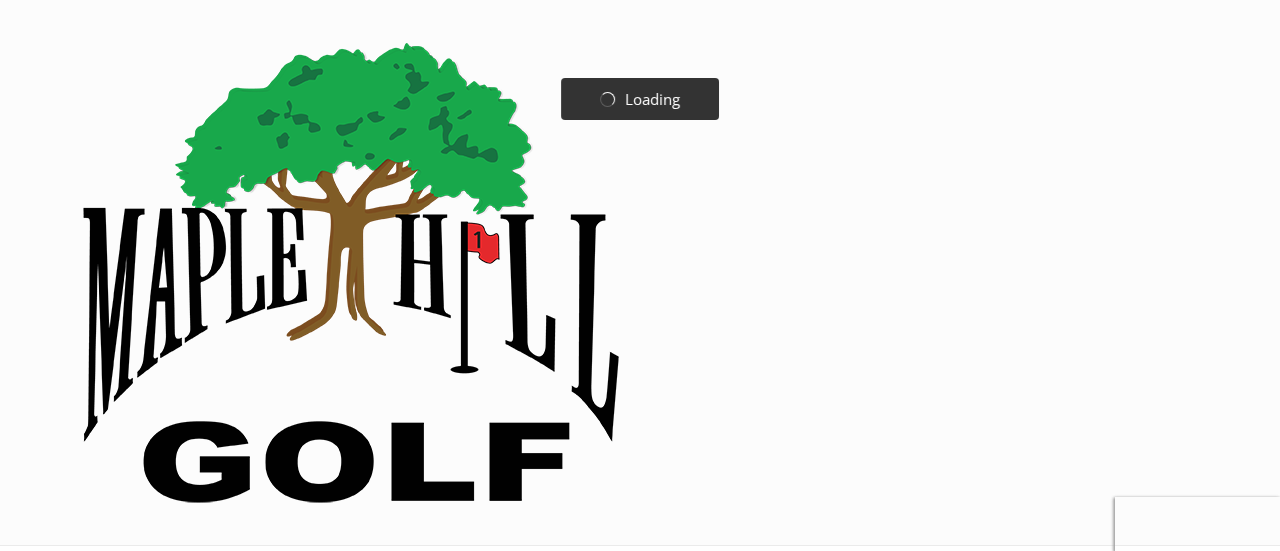 scroll, scrollTop: 0, scrollLeft: 0, axis: both 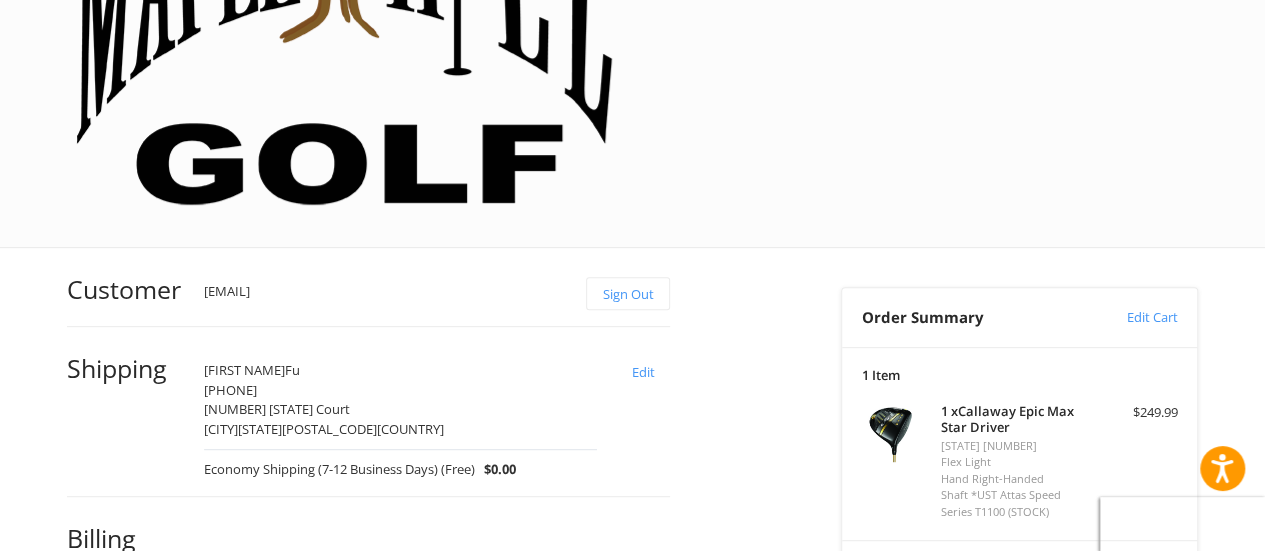 click on "Coupon Code" at bounding box center (903, 657) 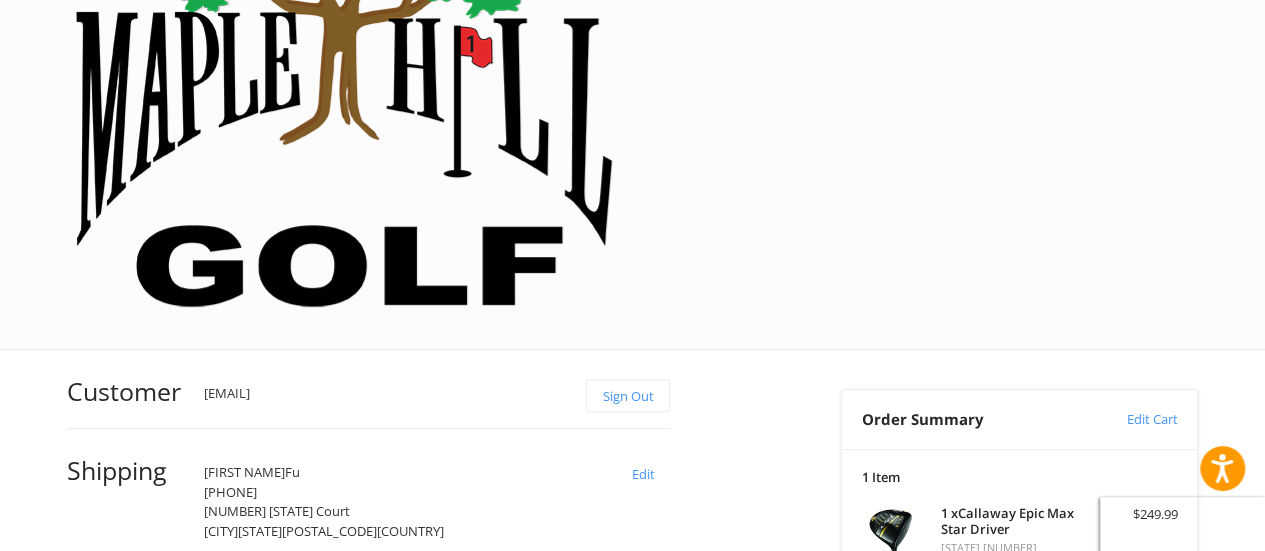scroll, scrollTop: 165, scrollLeft: 0, axis: vertical 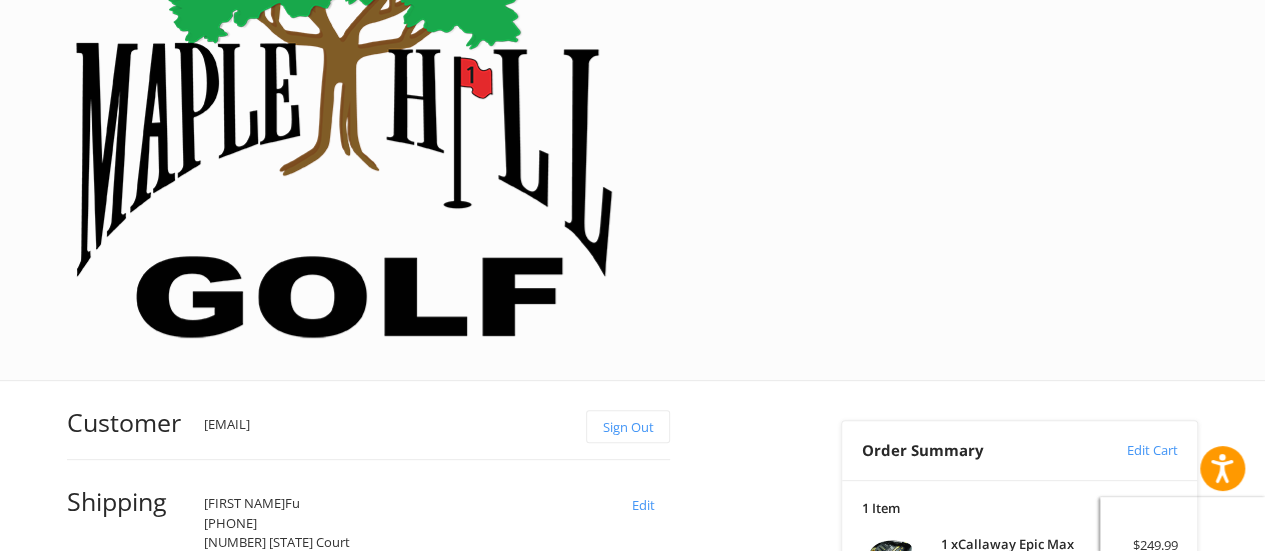 click on "1 x  Callaway Epic Max Star Driver" at bounding box center (1017, 552) 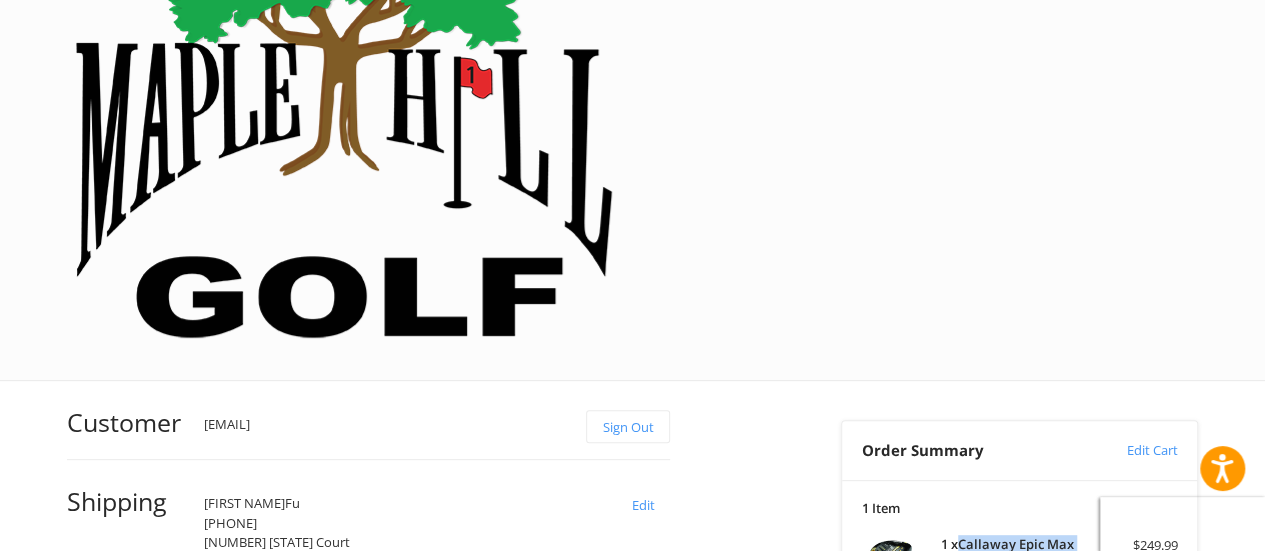 drag, startPoint x: 962, startPoint y: 185, endPoint x: 1026, endPoint y: 201, distance: 65.96969 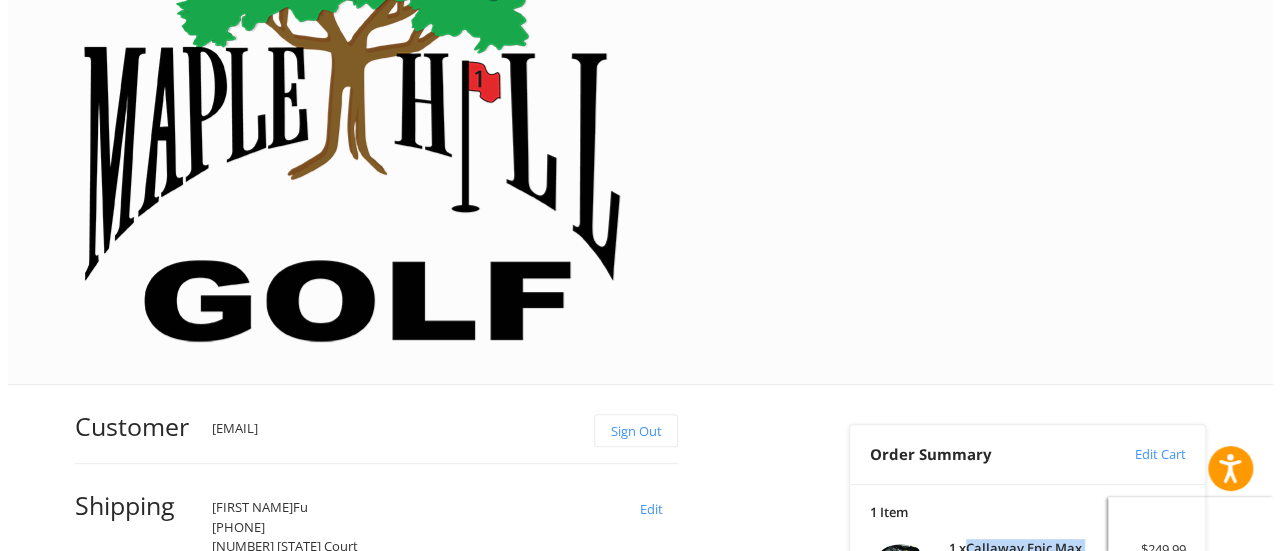 scroll, scrollTop: 0, scrollLeft: 0, axis: both 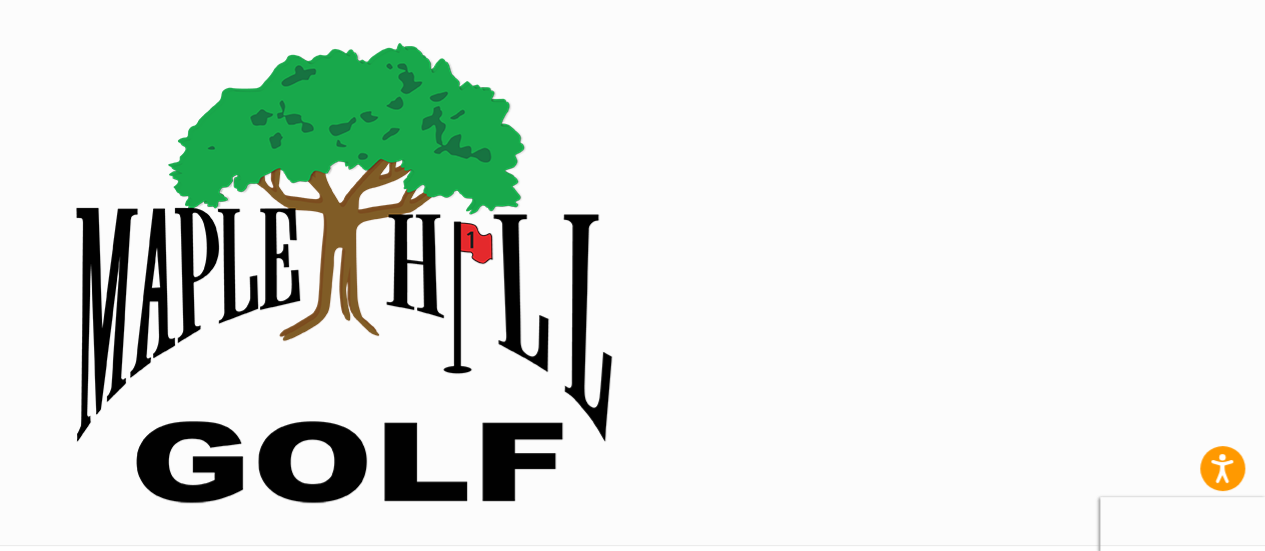 click on "Sign Out" at bounding box center (628, 591) 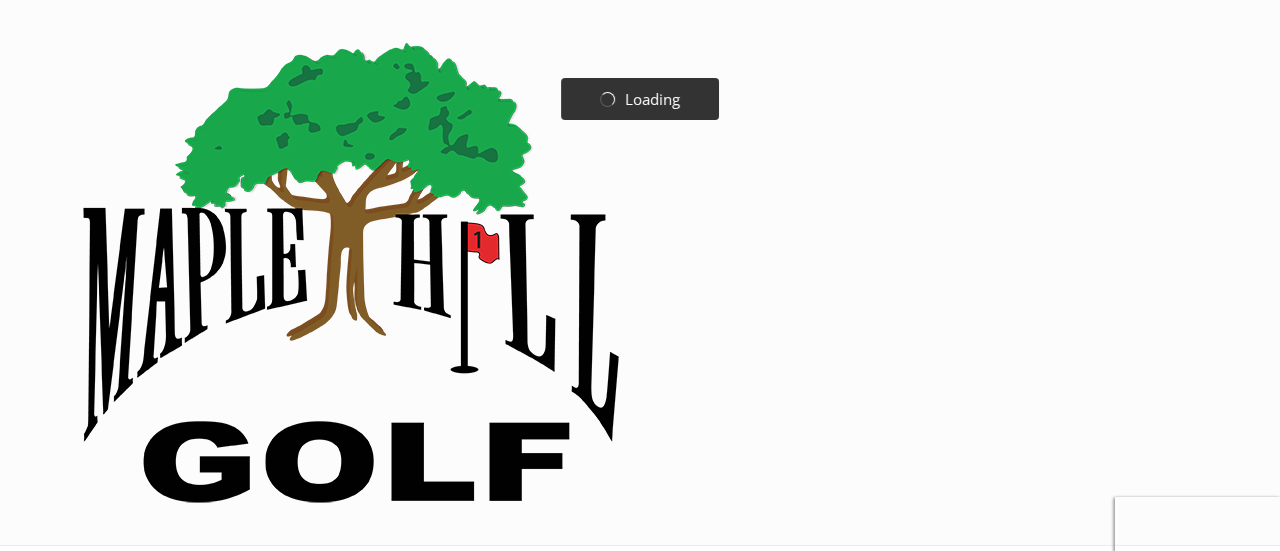 scroll, scrollTop: 0, scrollLeft: 0, axis: both 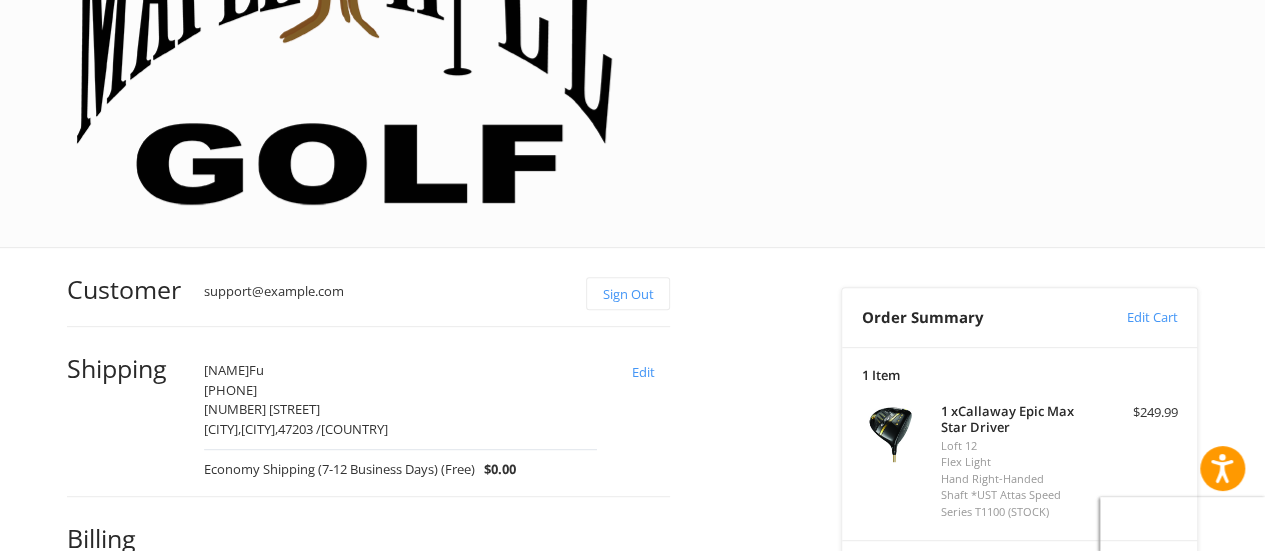 click on "Coupon Code" at bounding box center [903, 657] 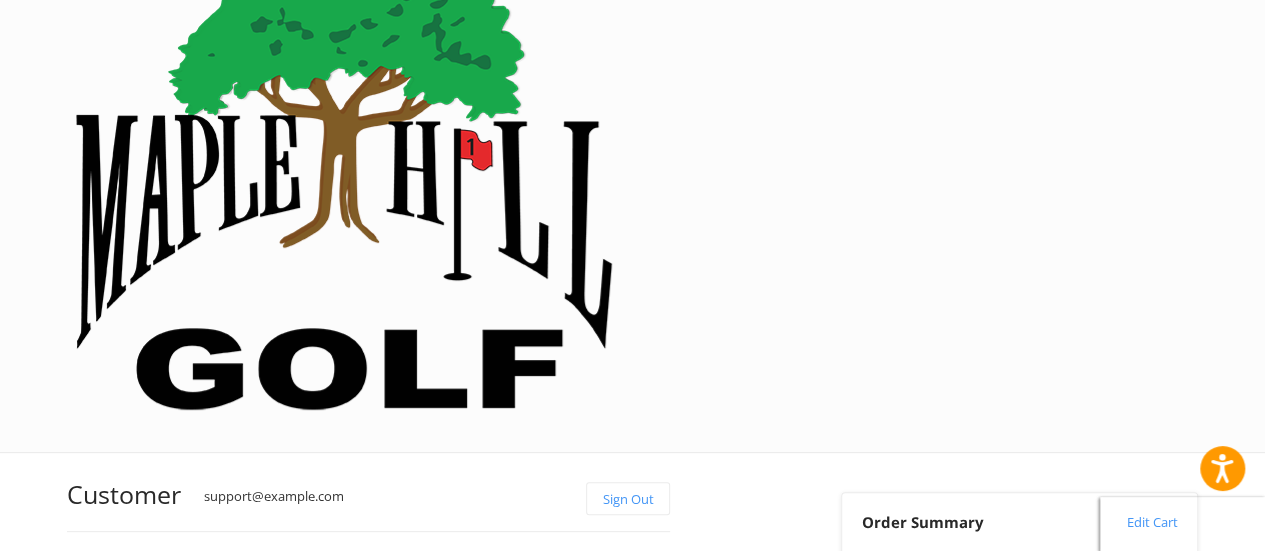 scroll, scrollTop: 0, scrollLeft: 0, axis: both 